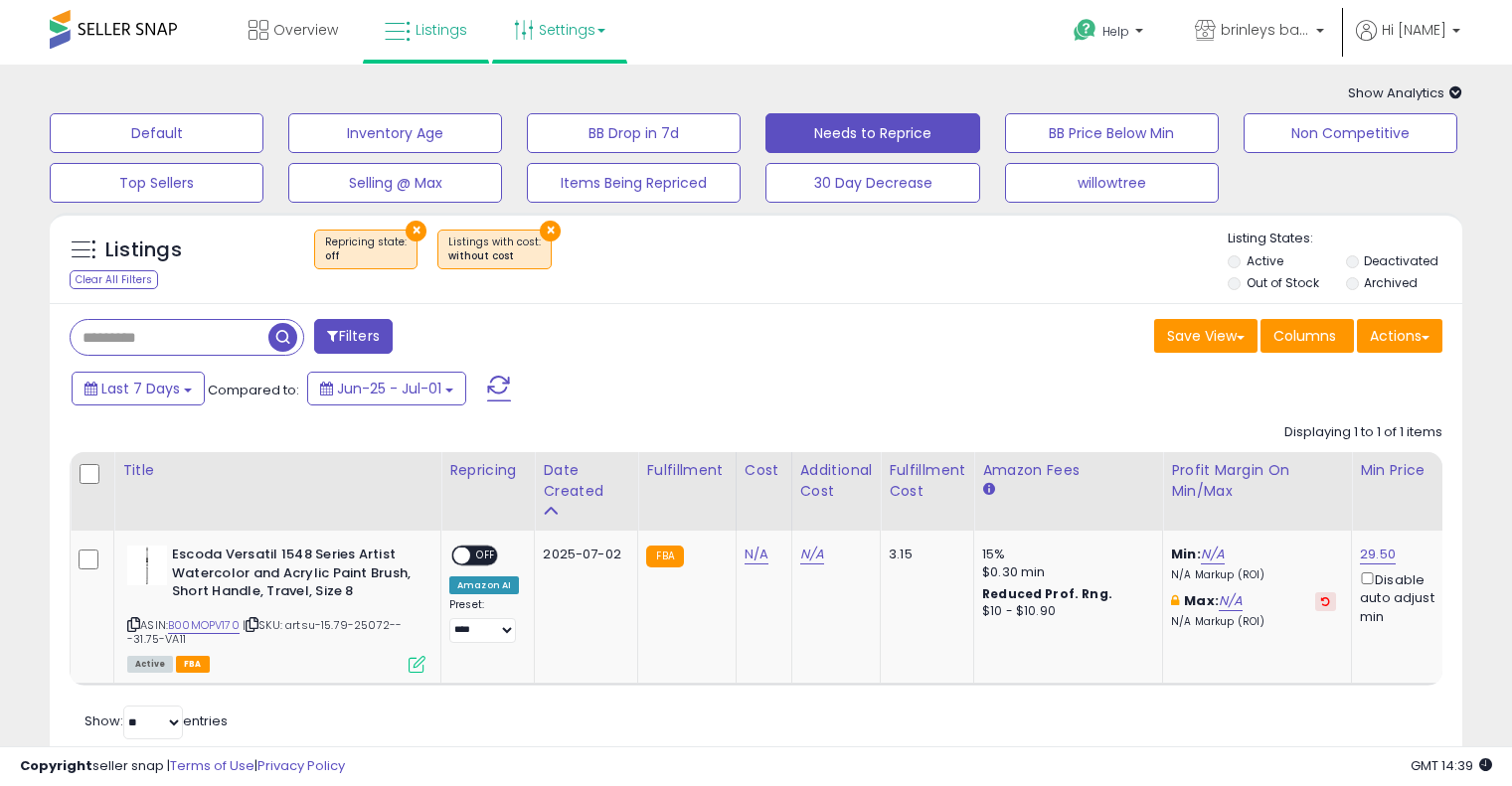scroll, scrollTop: 0, scrollLeft: 0, axis: both 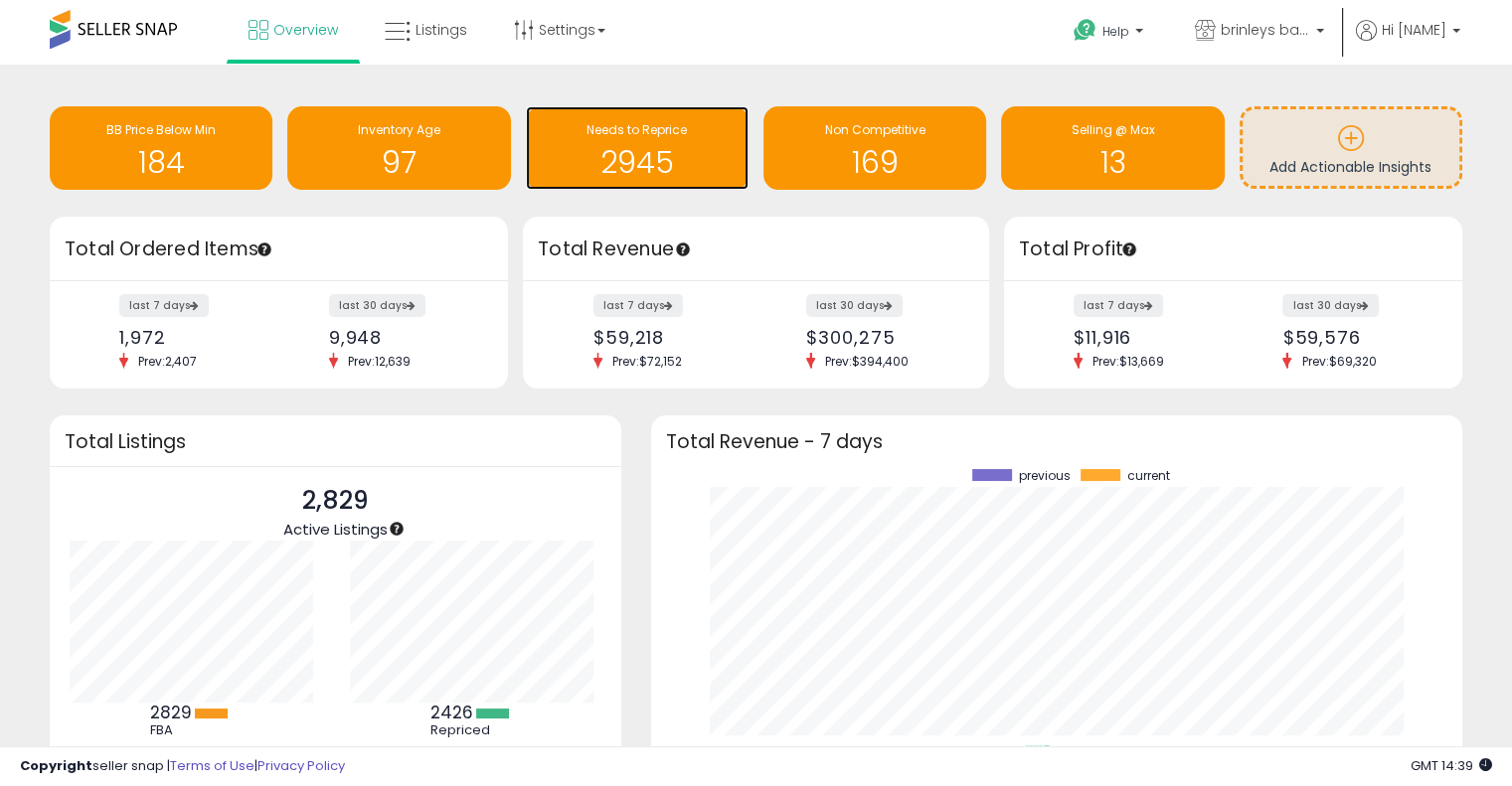 click on "2945" at bounding box center (637, 162) 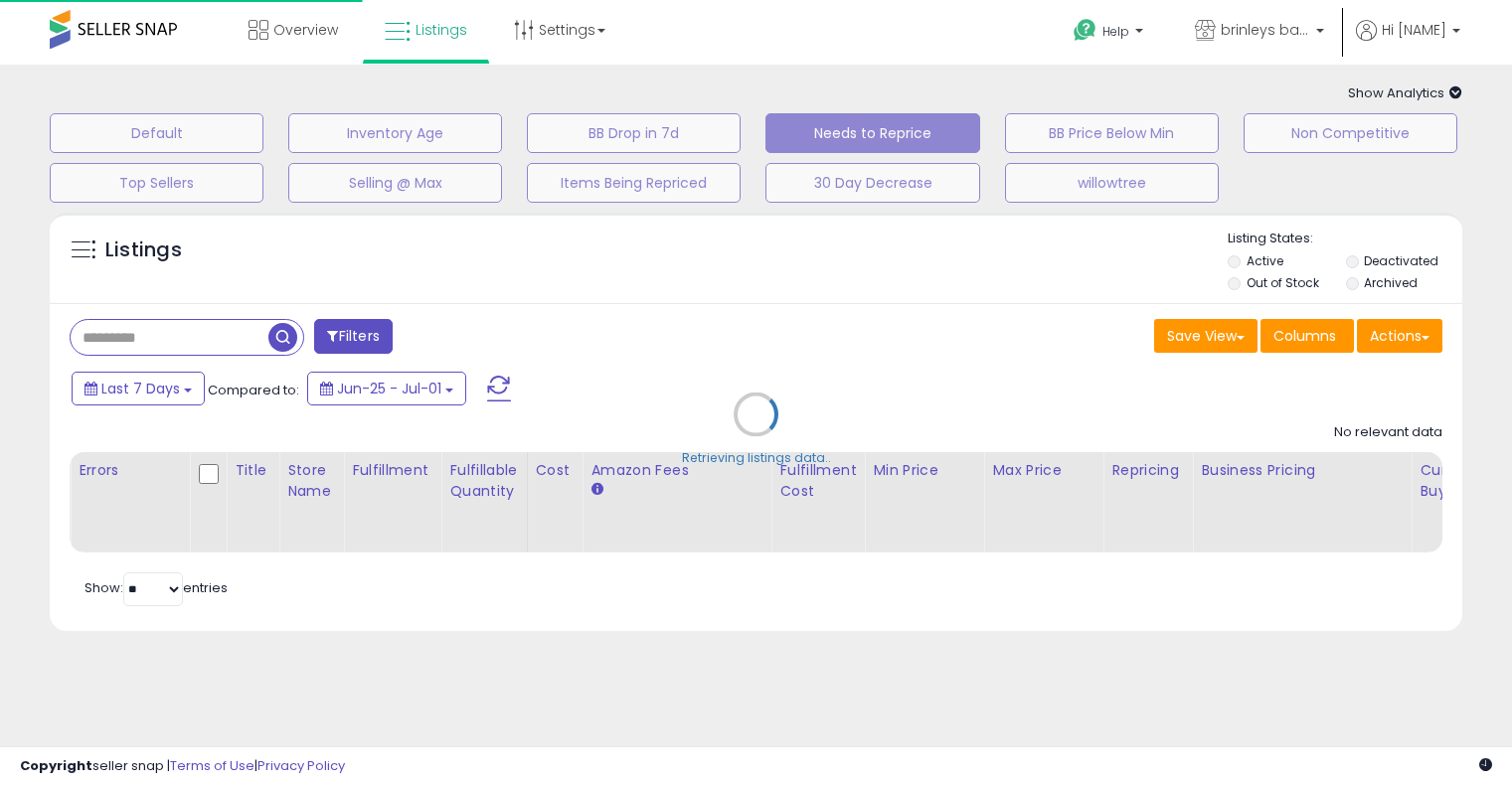 scroll, scrollTop: 0, scrollLeft: 0, axis: both 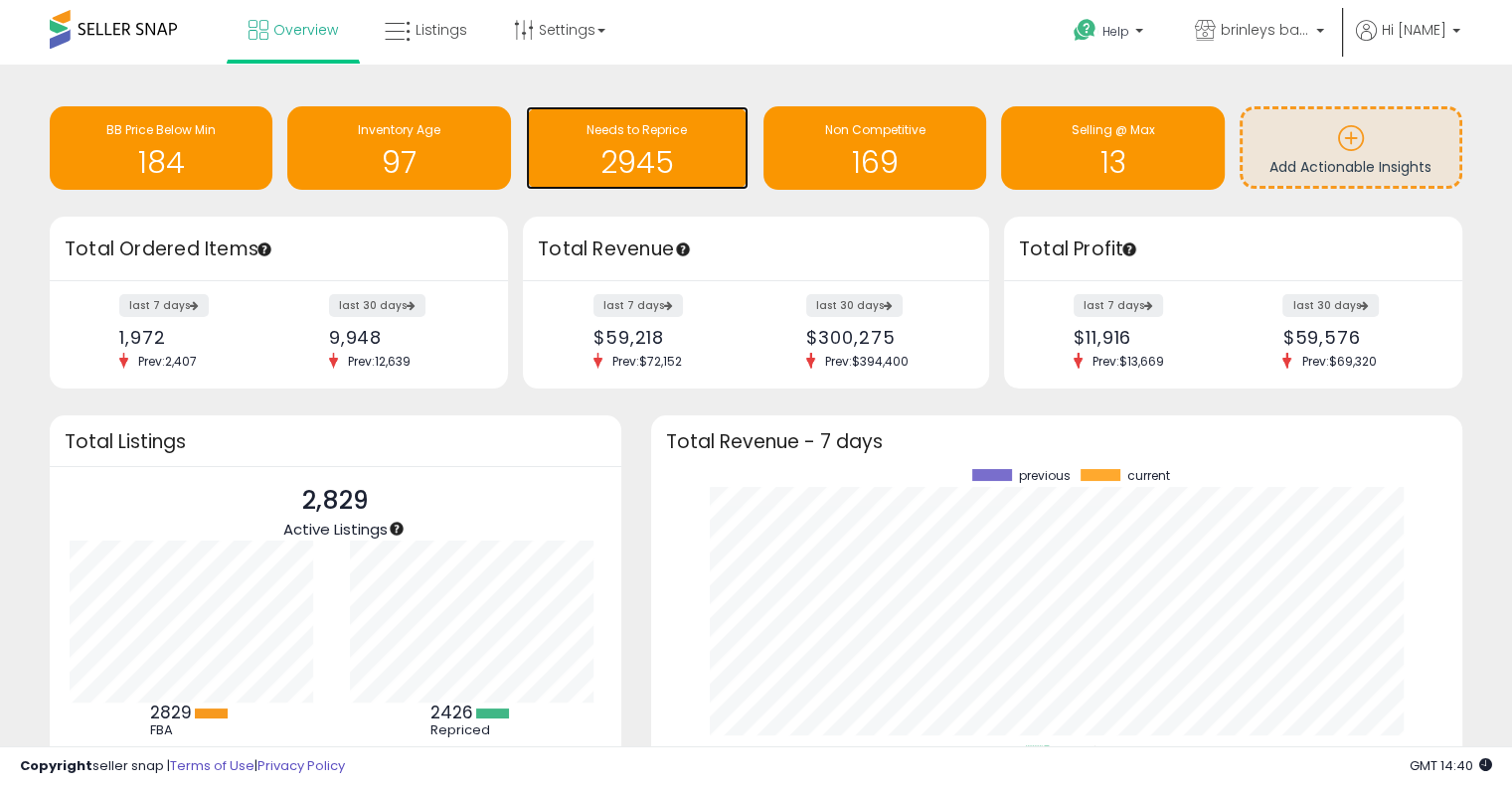 click on "2945" at bounding box center (637, 162) 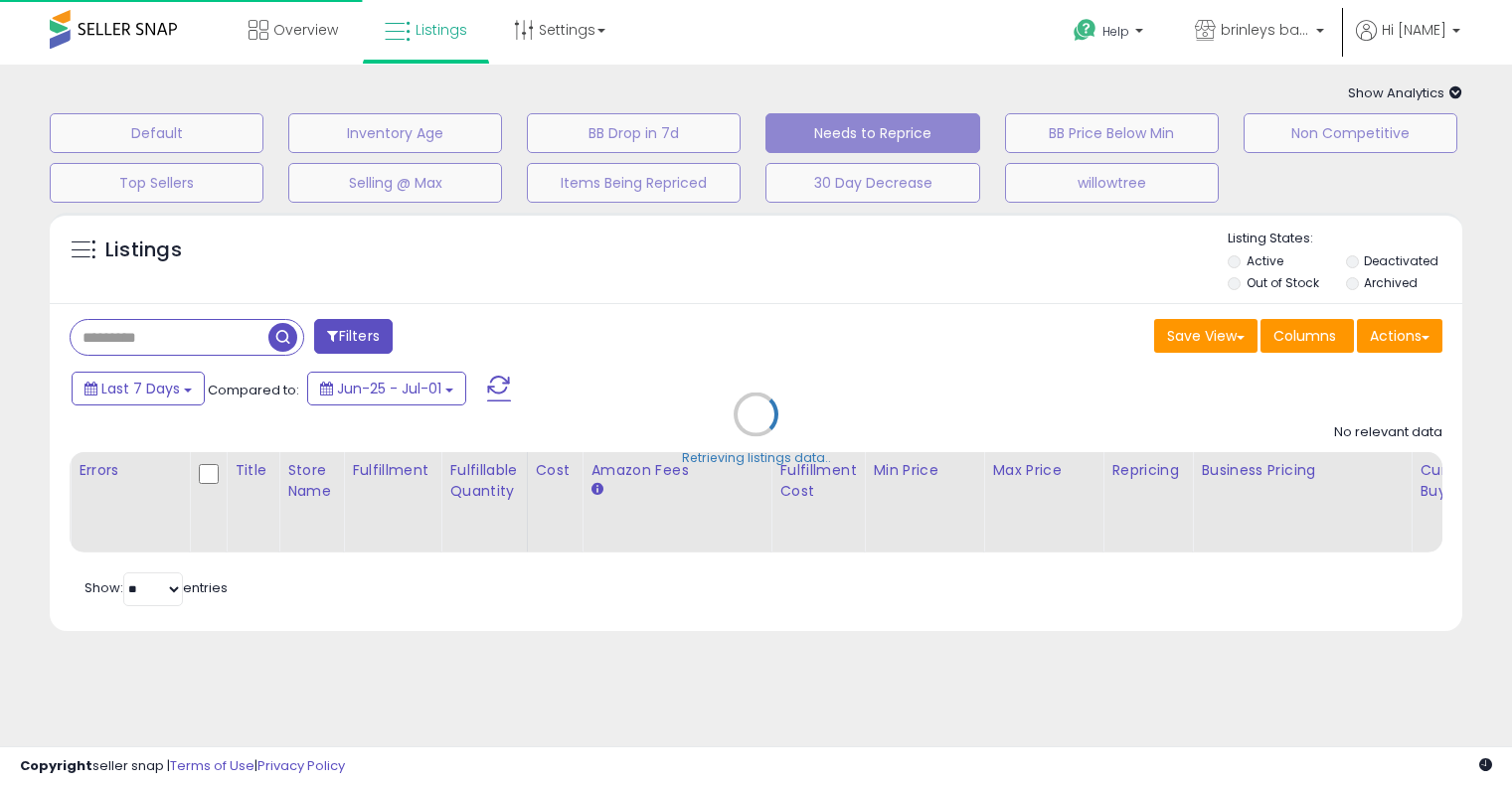 scroll, scrollTop: 0, scrollLeft: 0, axis: both 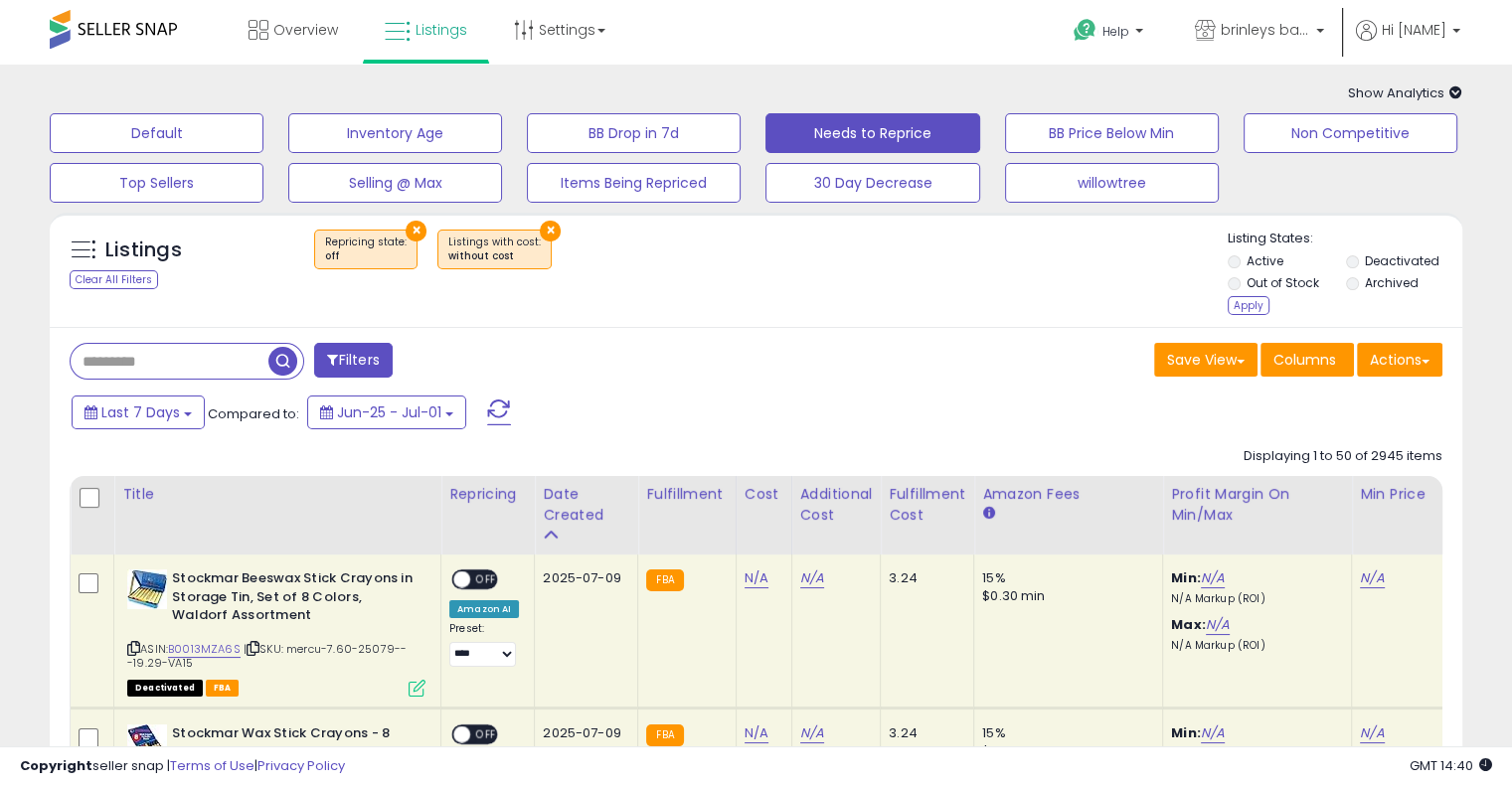 click on "Deactivated" at bounding box center [1404, 263] 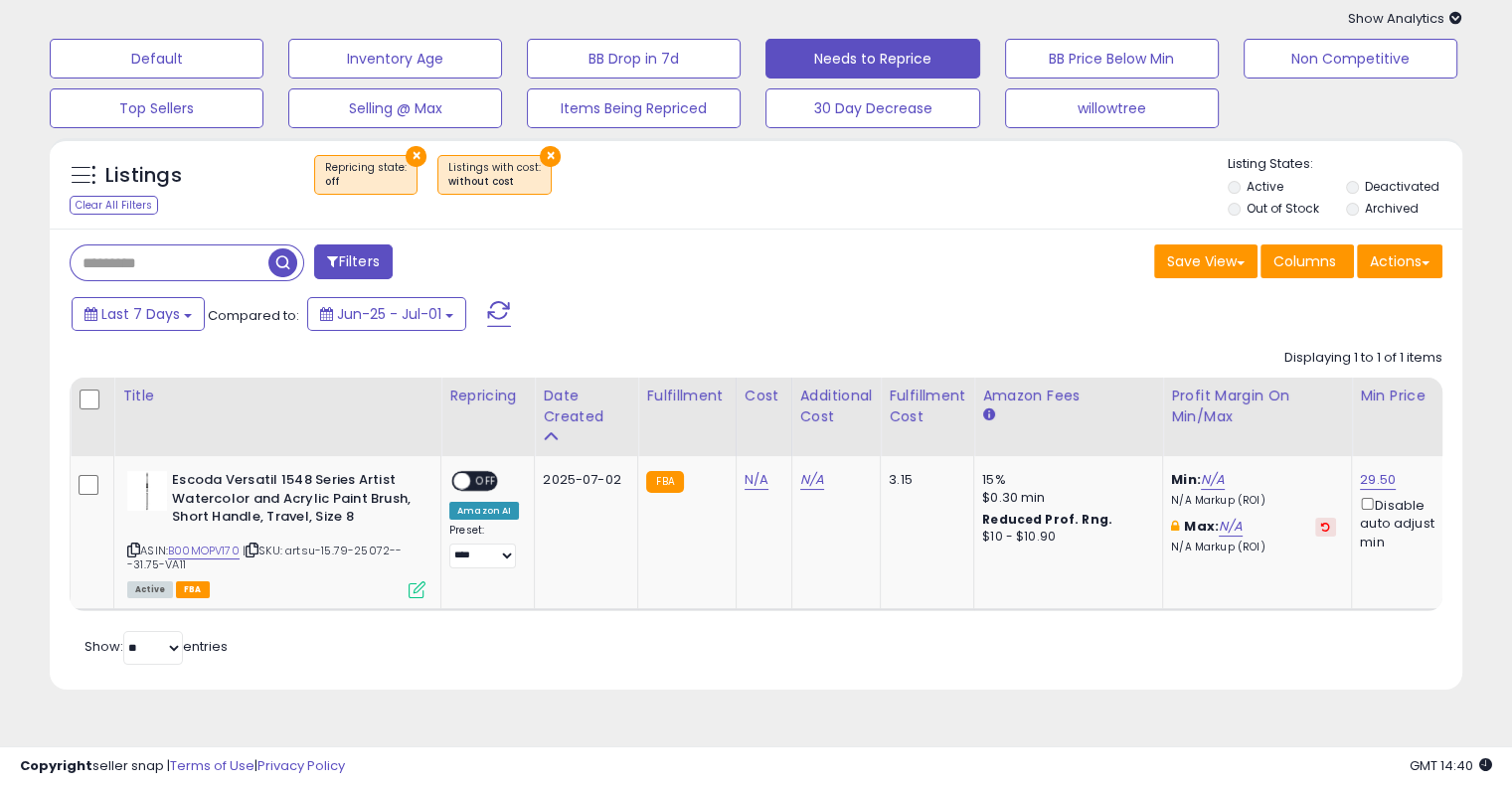 scroll, scrollTop: 103, scrollLeft: 0, axis: vertical 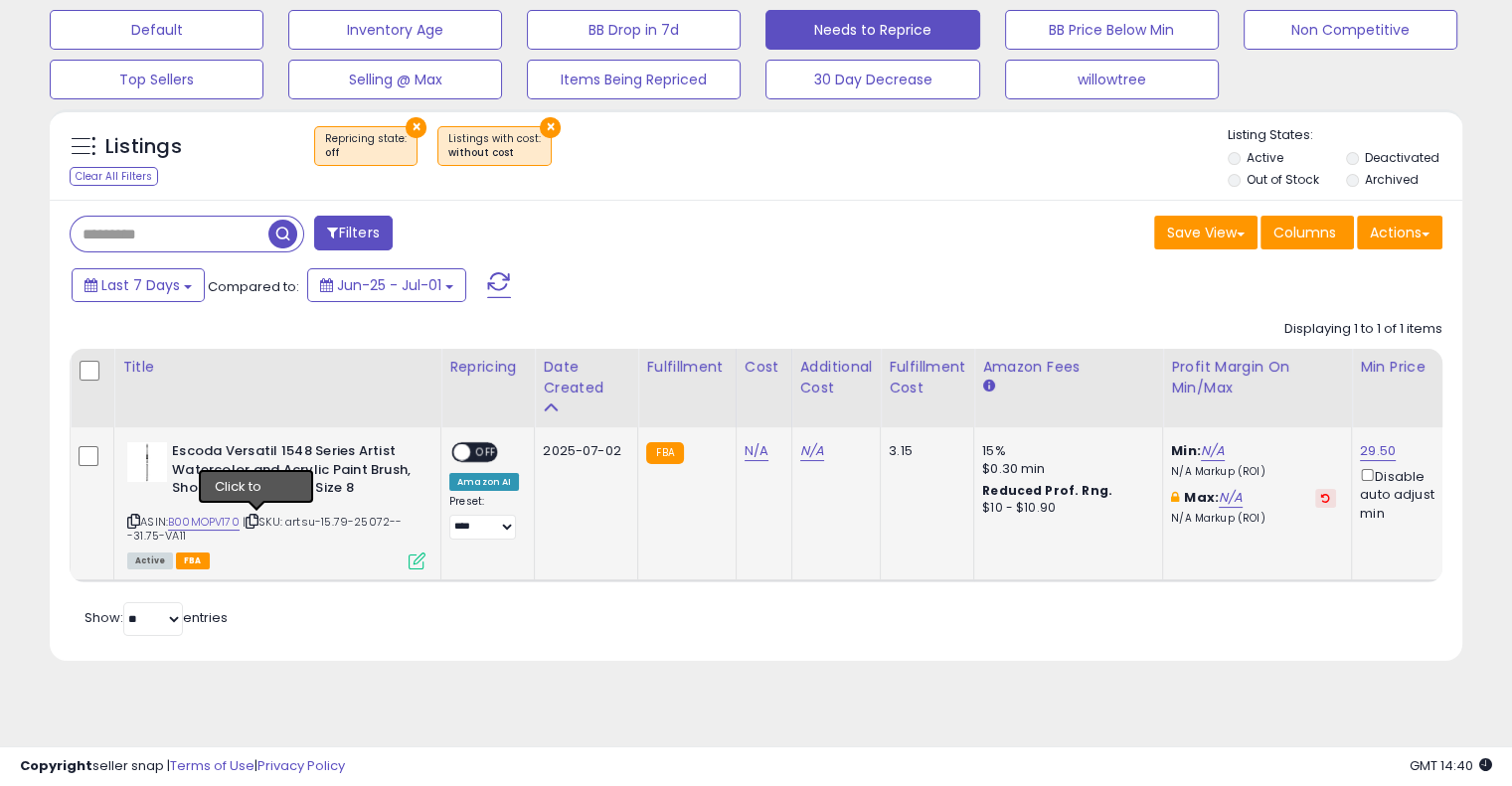 click at bounding box center [252, 521] 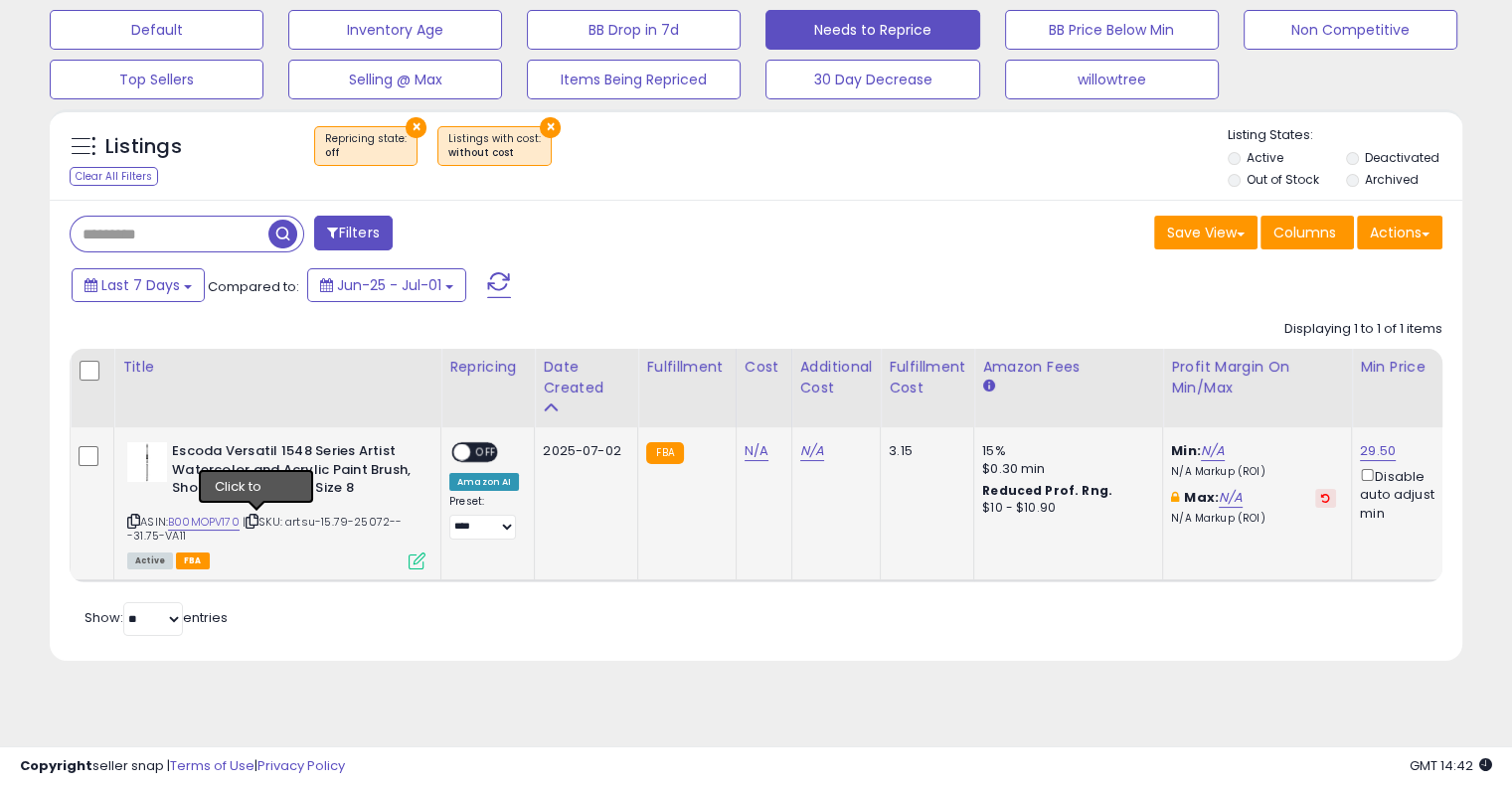 click at bounding box center [252, 521] 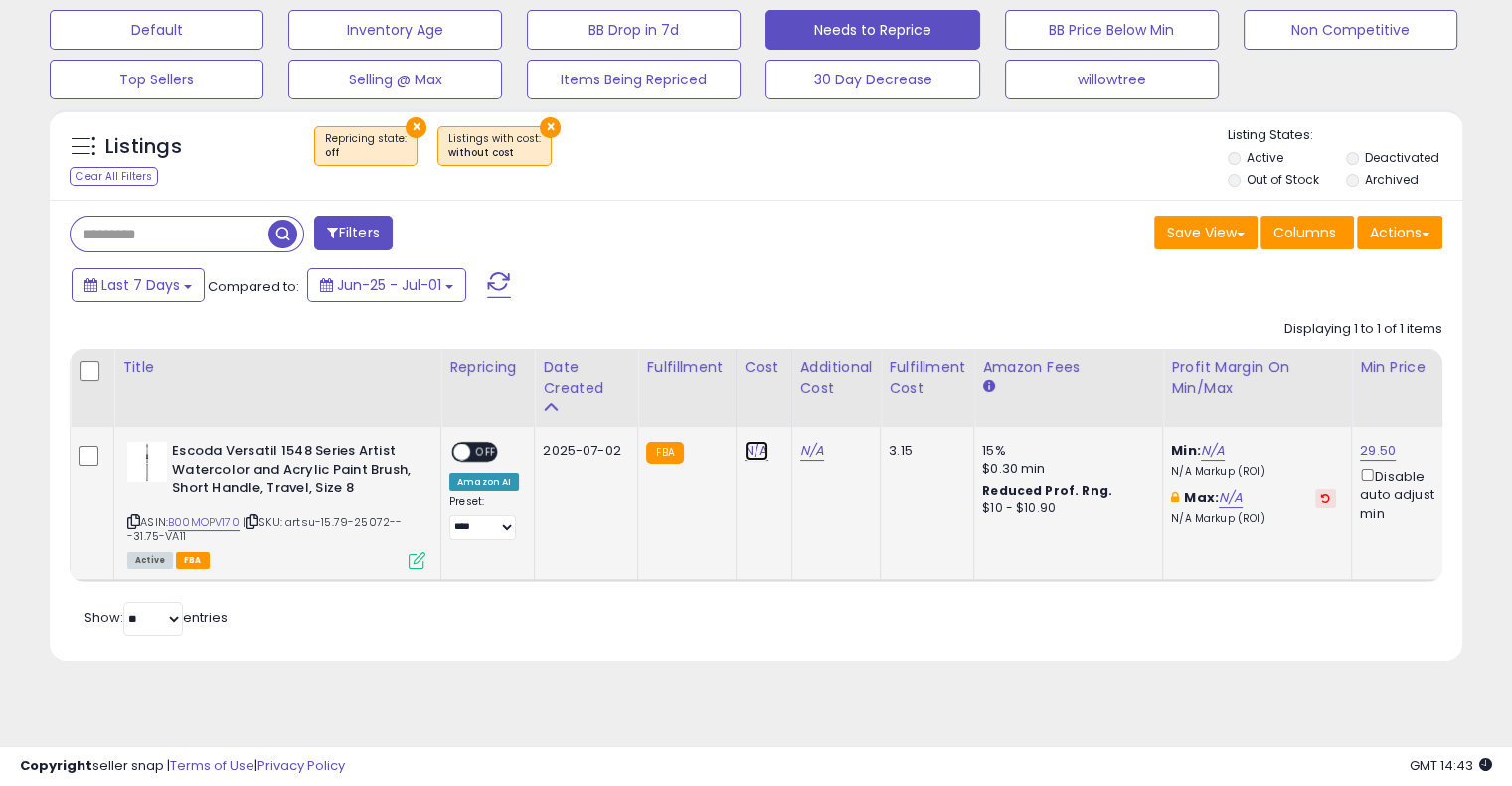 click on "N/A" at bounding box center (756, 451) 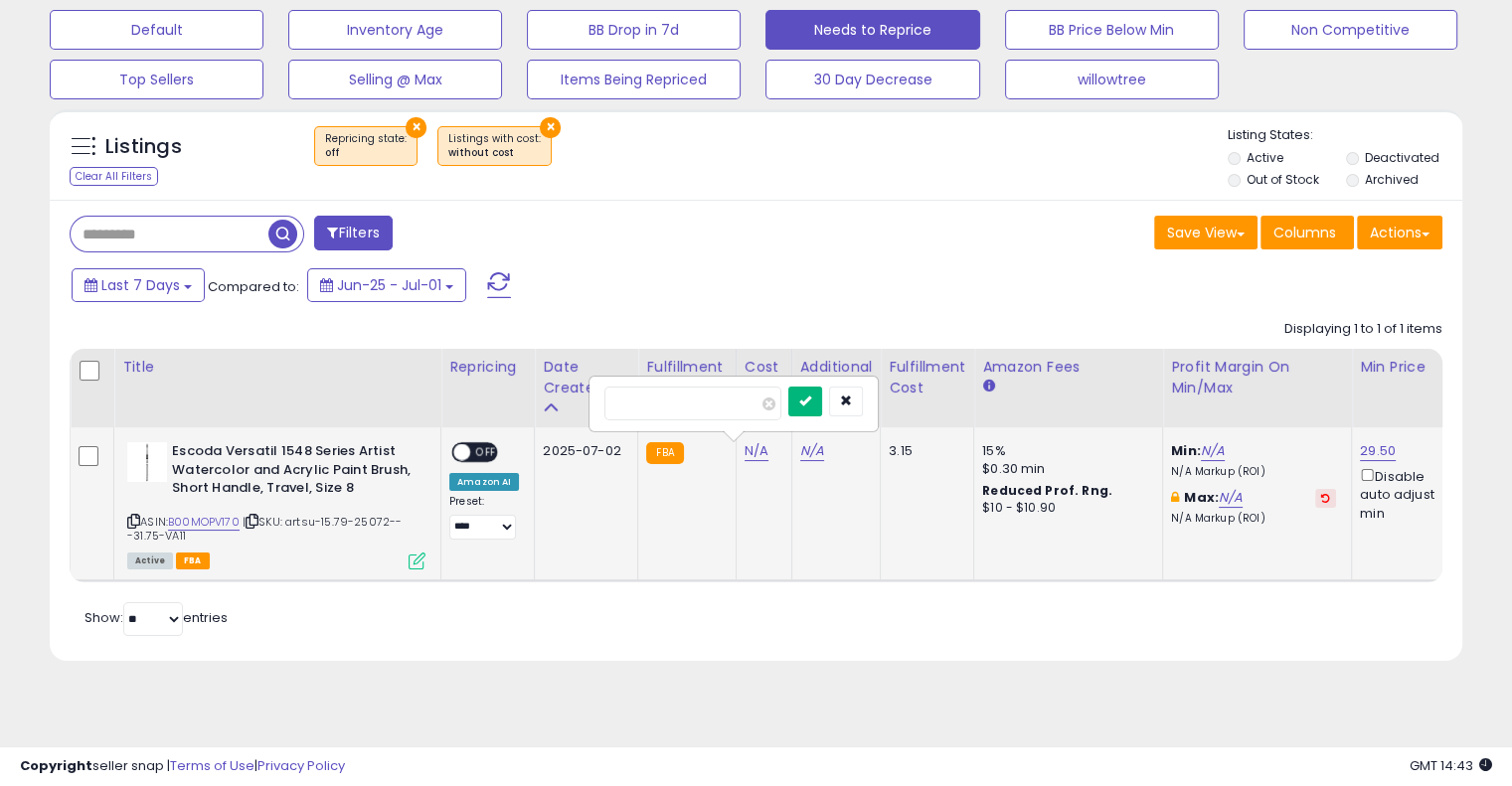 type on "*****" 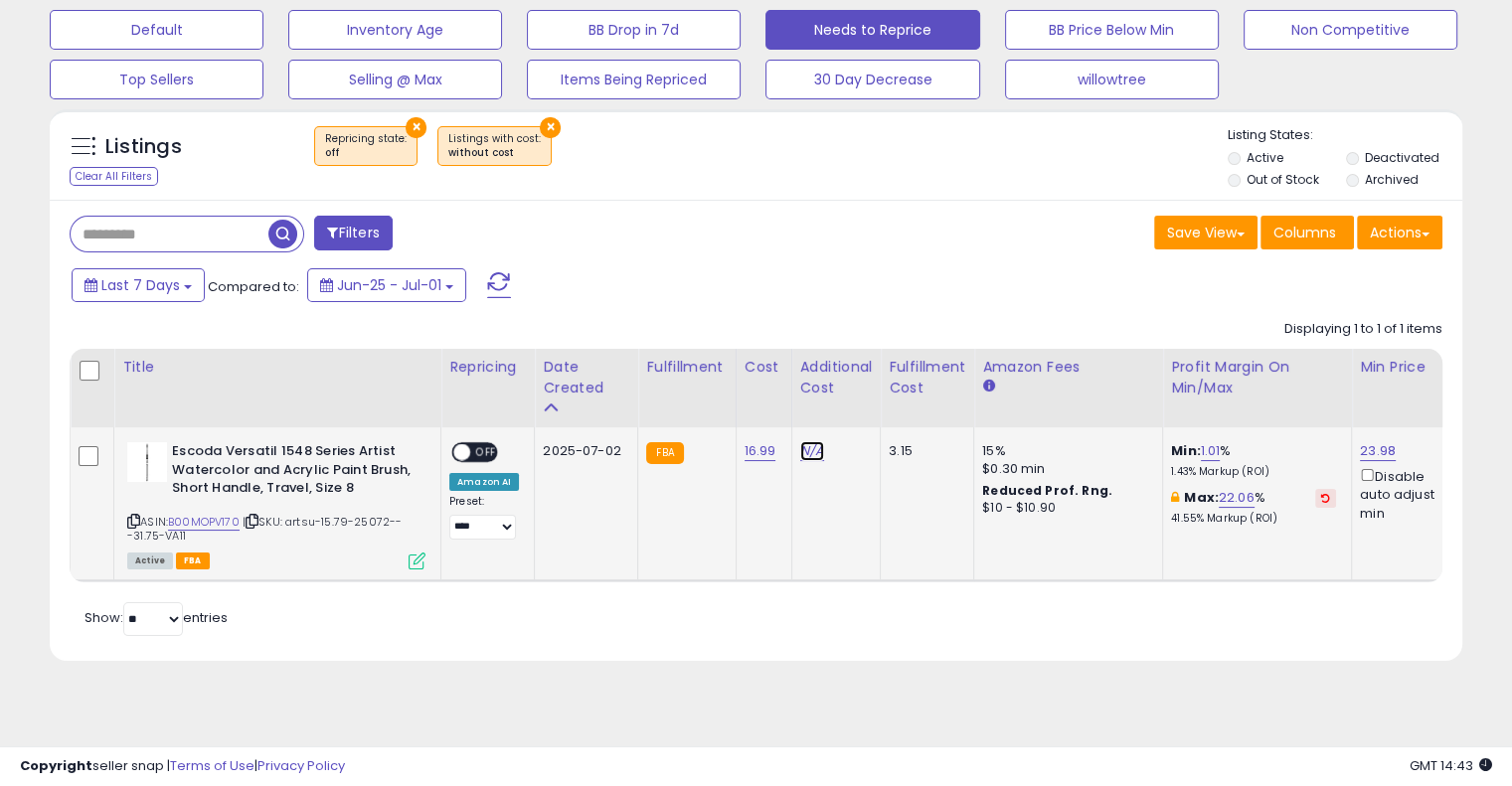 click on "N/A" at bounding box center [812, 451] 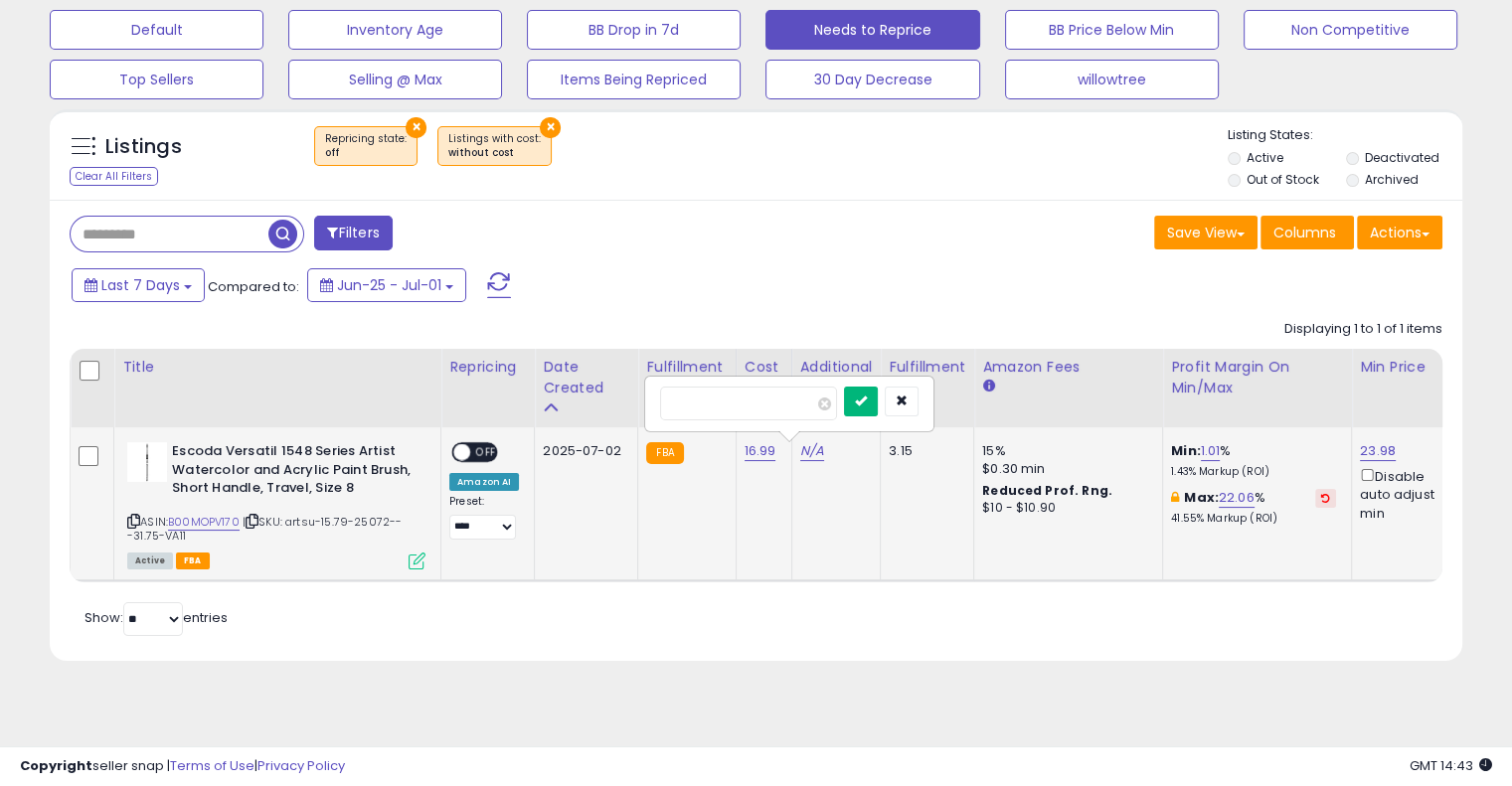 type on "****" 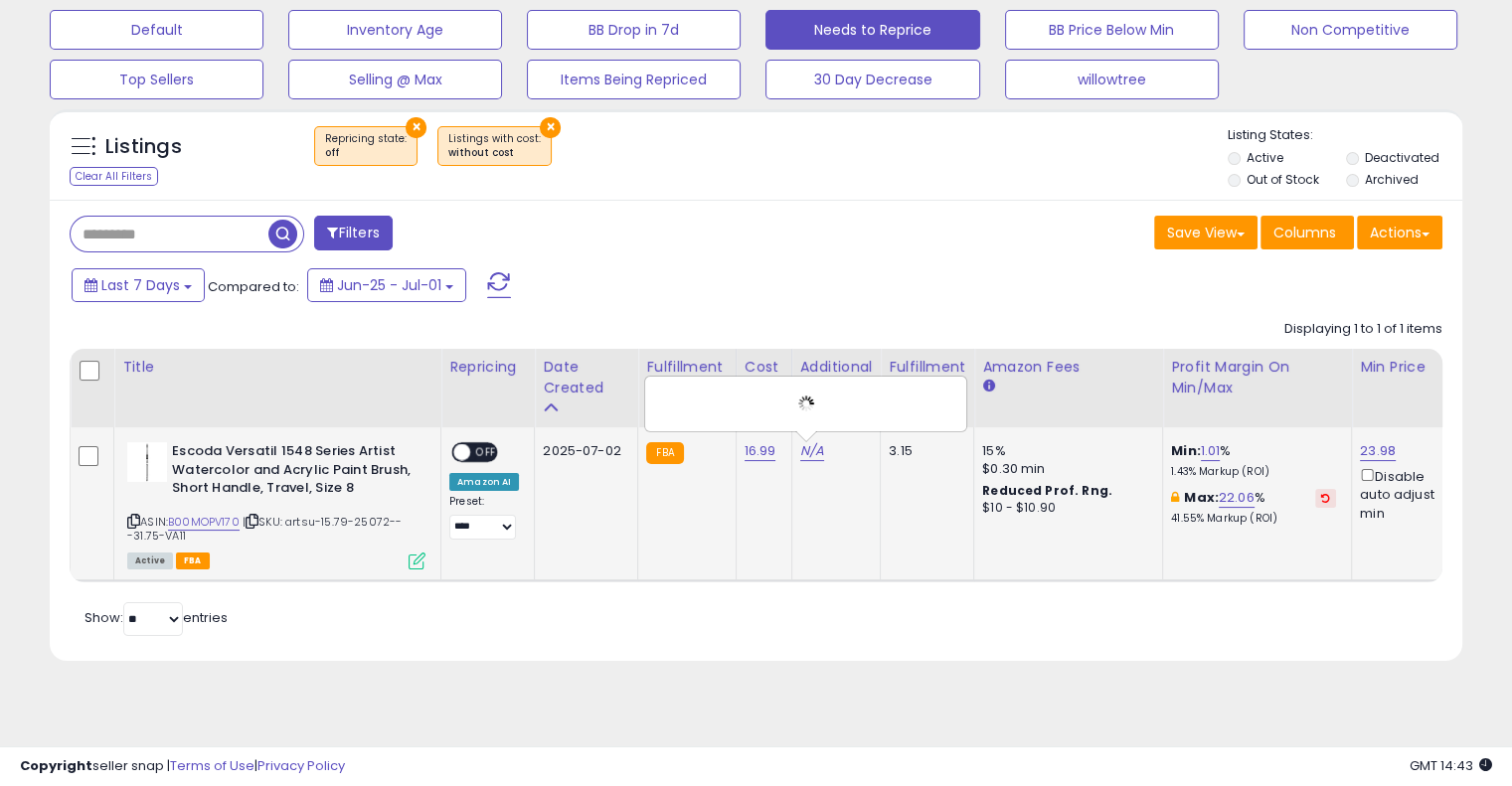 click on "OFF" at bounding box center (486, 452) 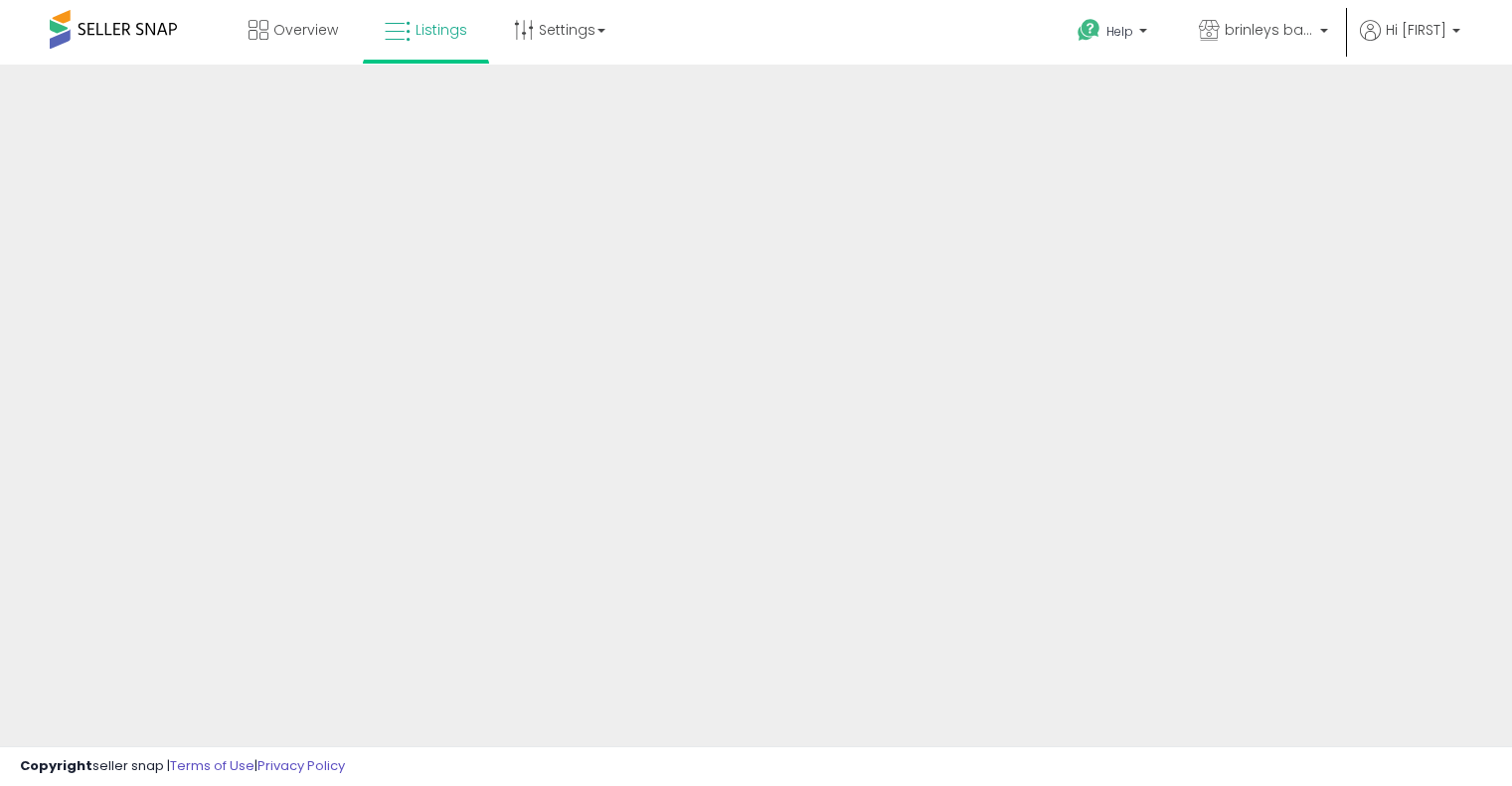 scroll, scrollTop: 0, scrollLeft: 0, axis: both 